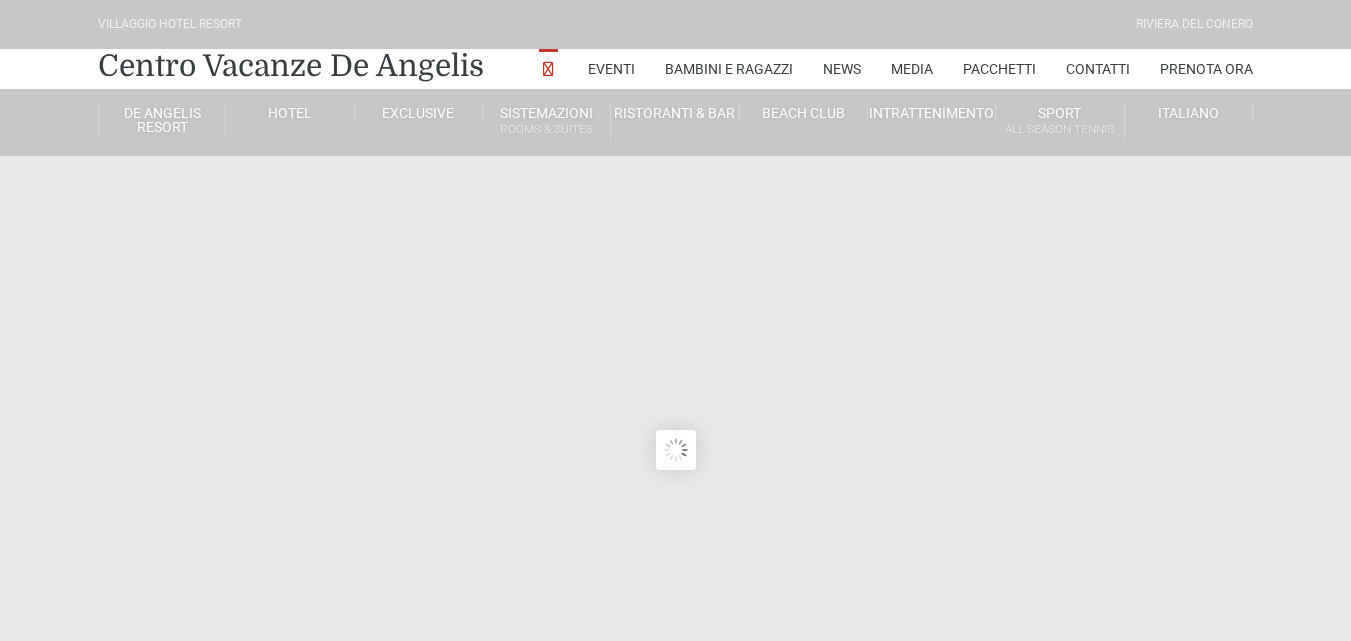 scroll, scrollTop: 100, scrollLeft: 0, axis: vertical 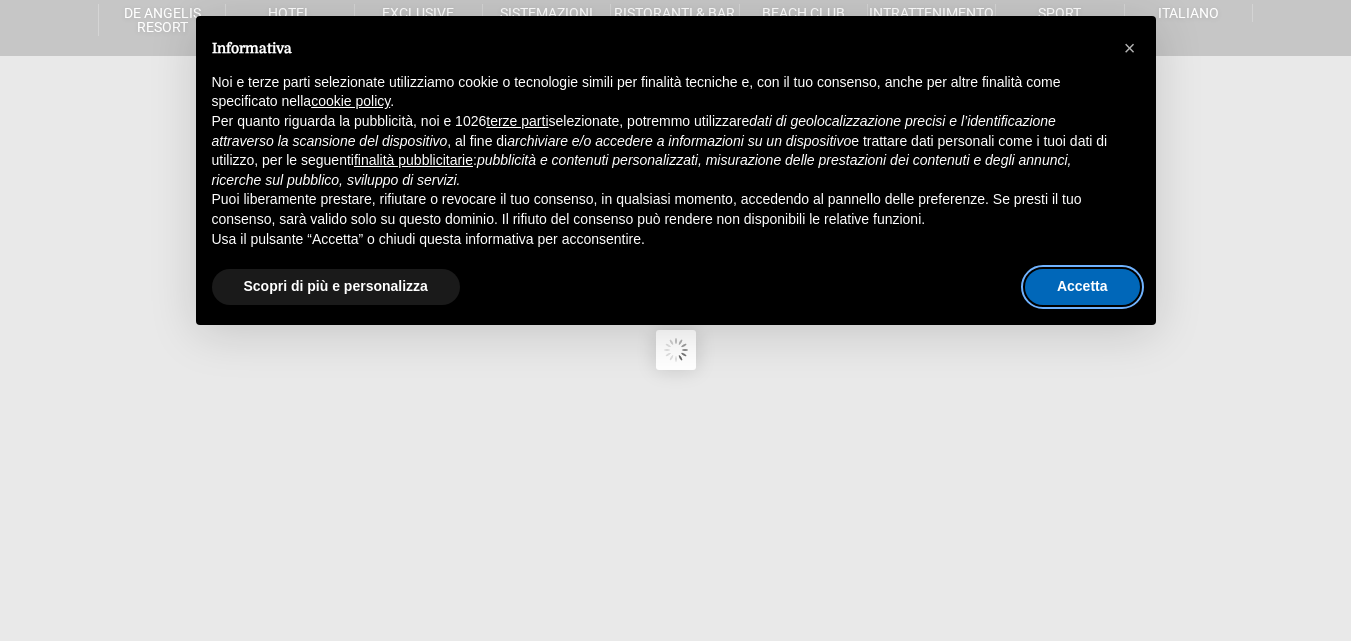 click on "Accetta" at bounding box center [1082, 287] 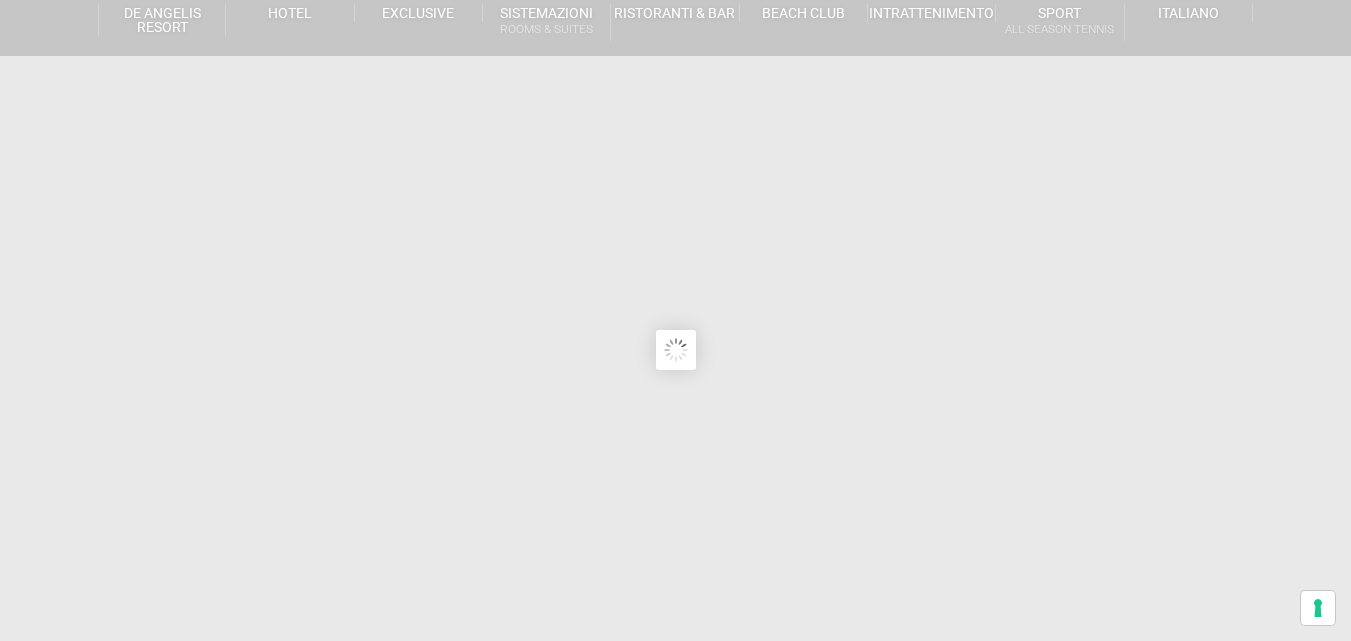 type on "[DATE]" 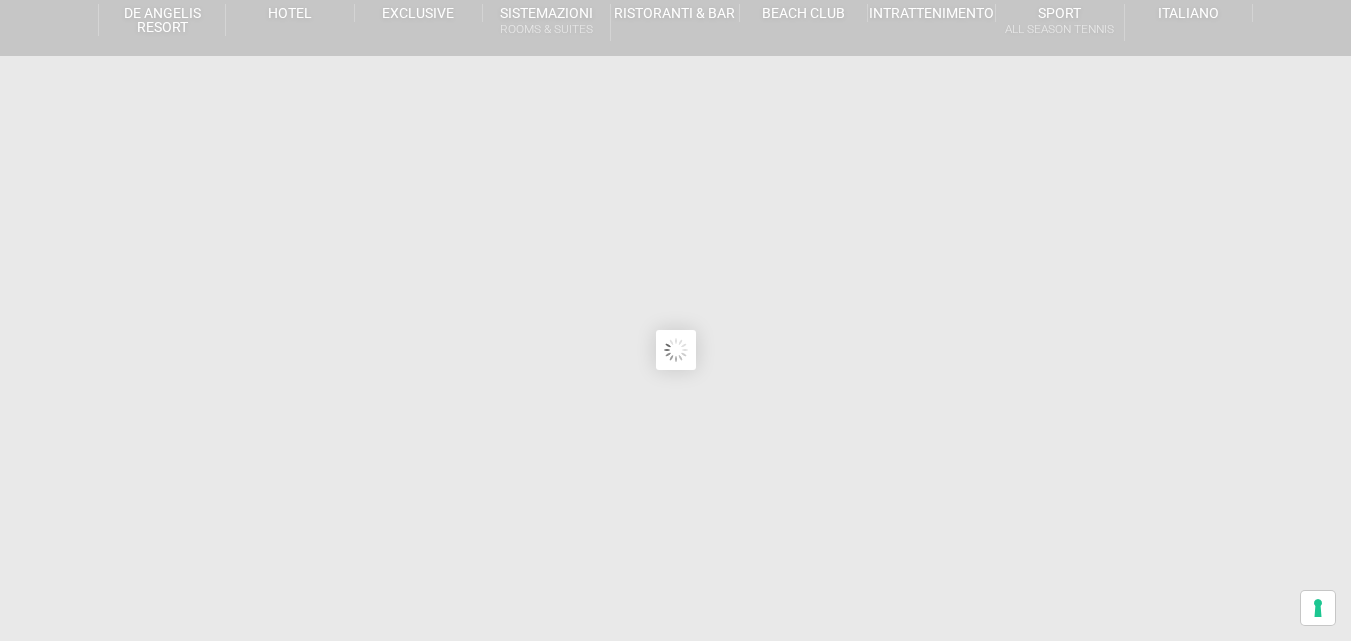 type on "[DATE]" 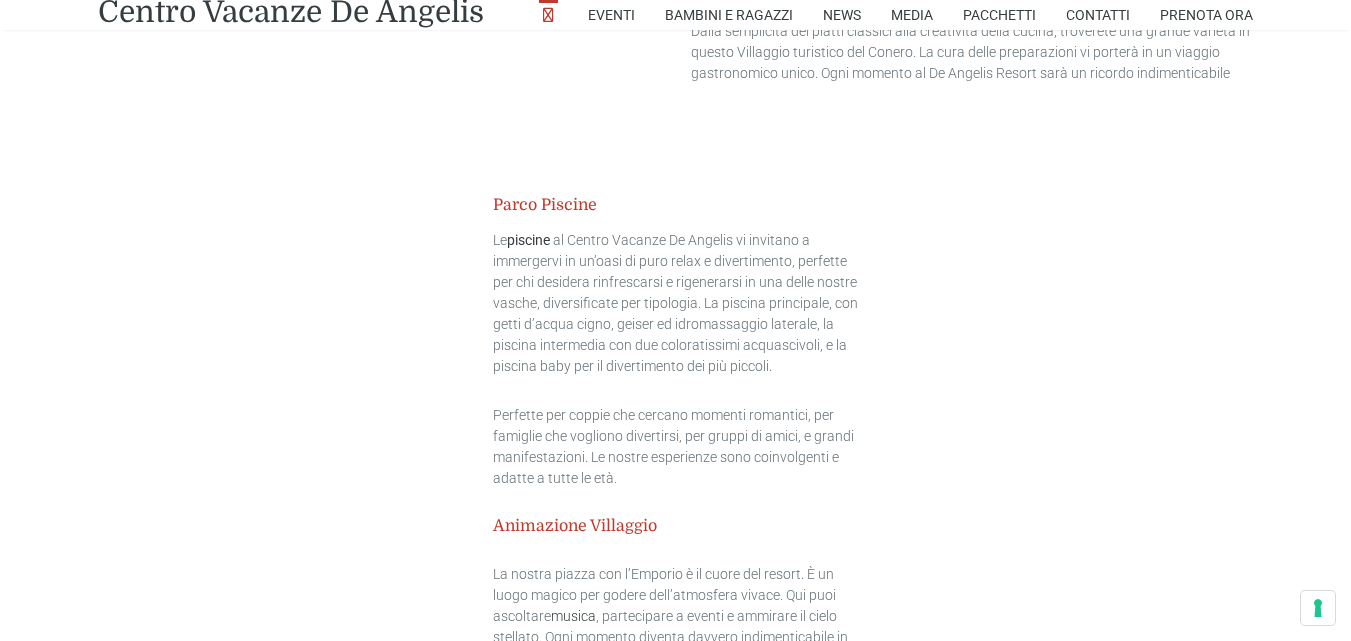 scroll, scrollTop: 3100, scrollLeft: 0, axis: vertical 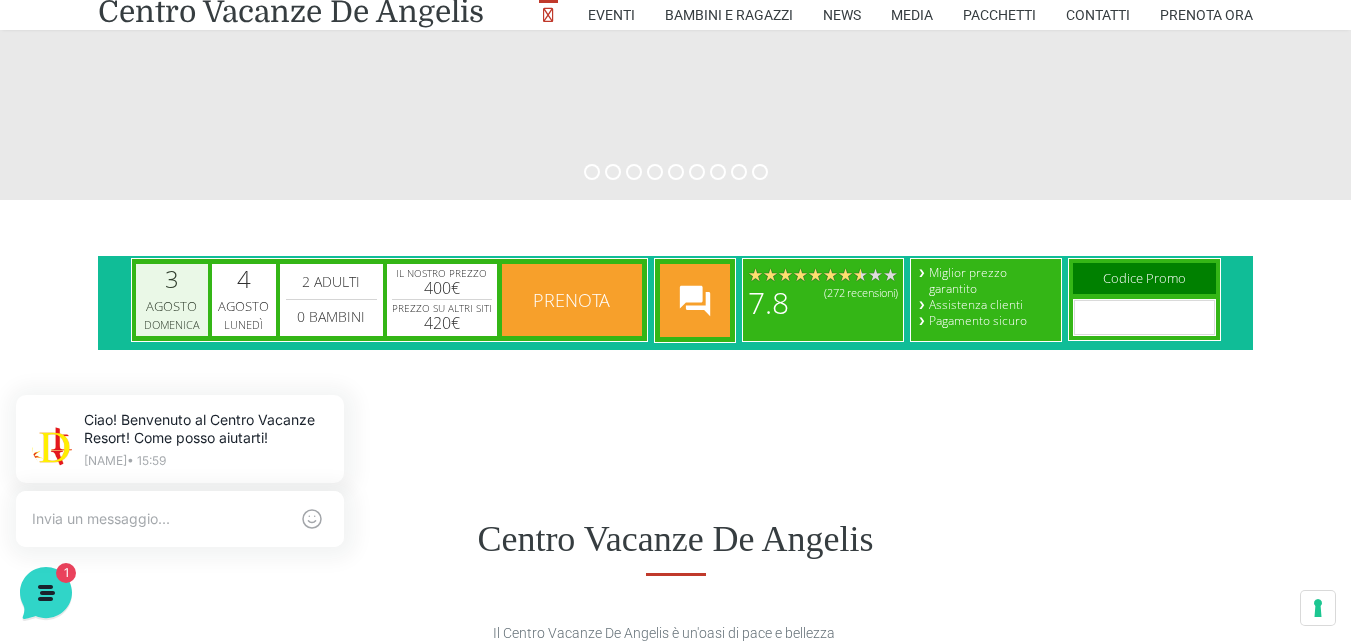 click on "Agosto" at bounding box center (172, 307) 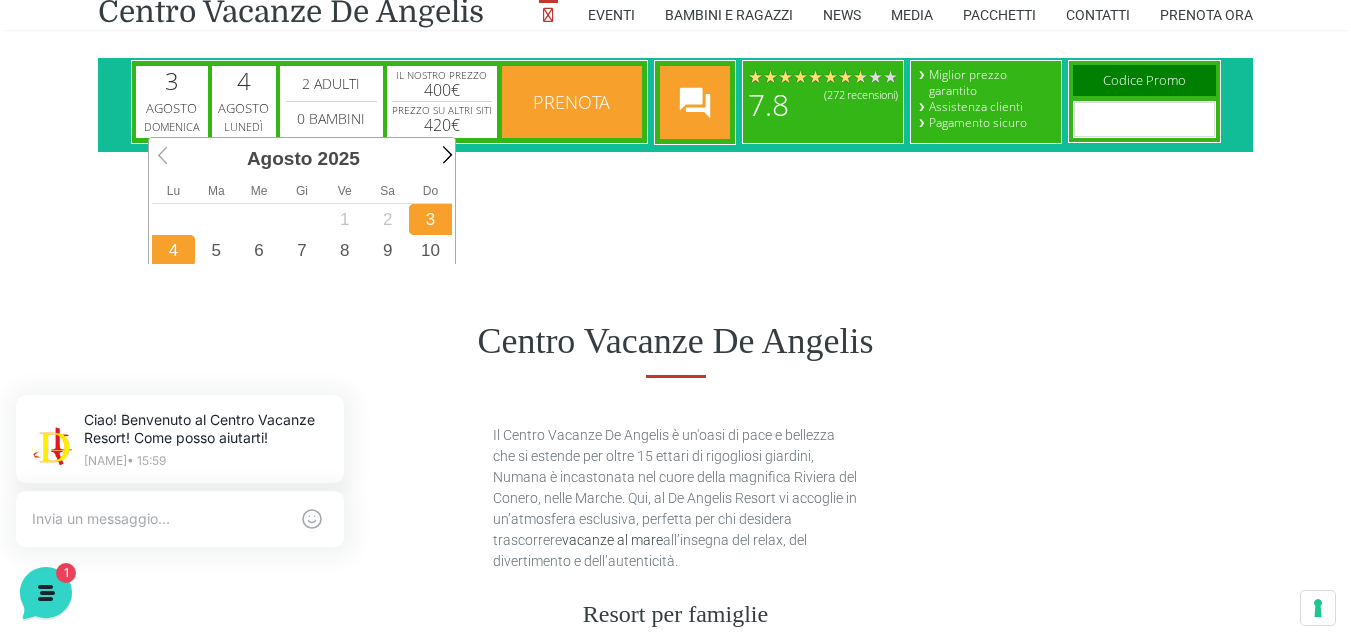 scroll, scrollTop: 900, scrollLeft: 0, axis: vertical 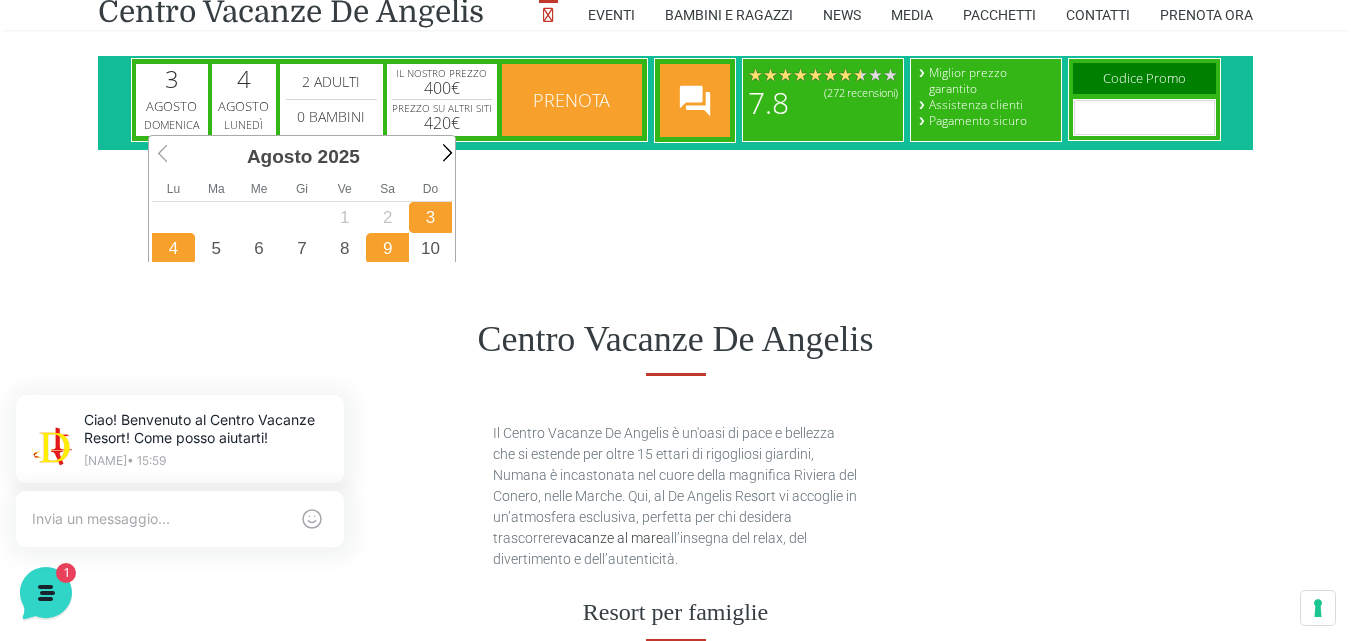 click on "9" at bounding box center [387, 248] 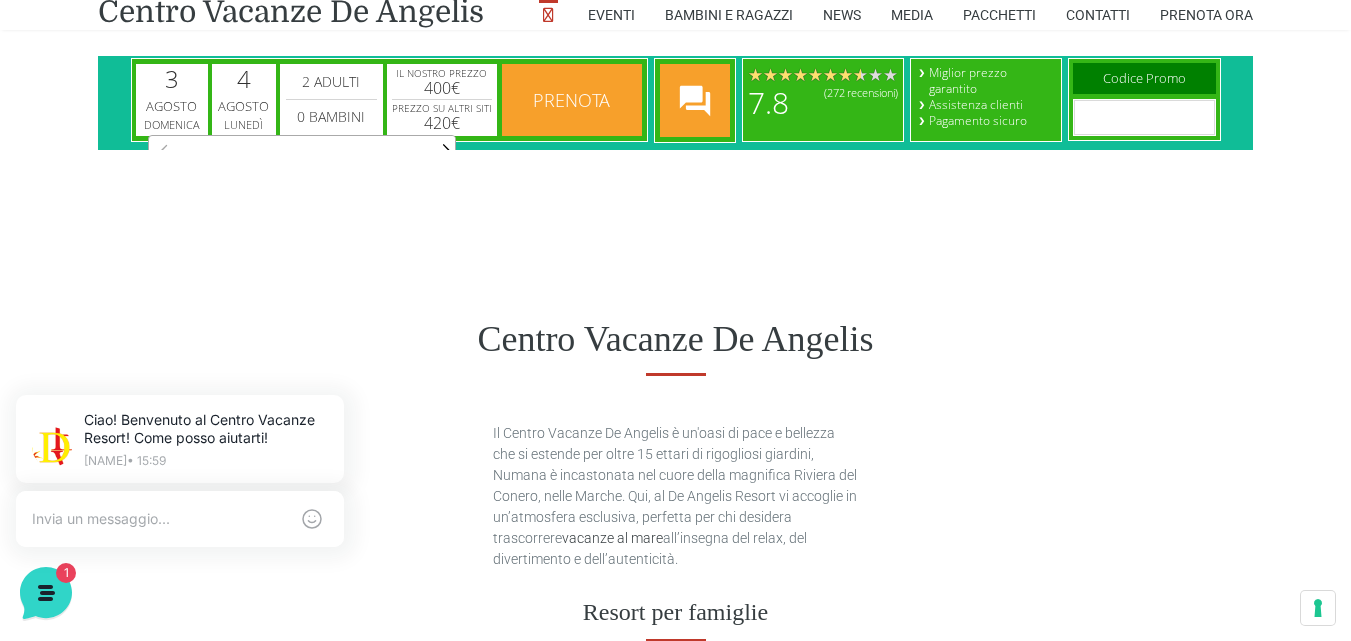 type on "[DATE]" 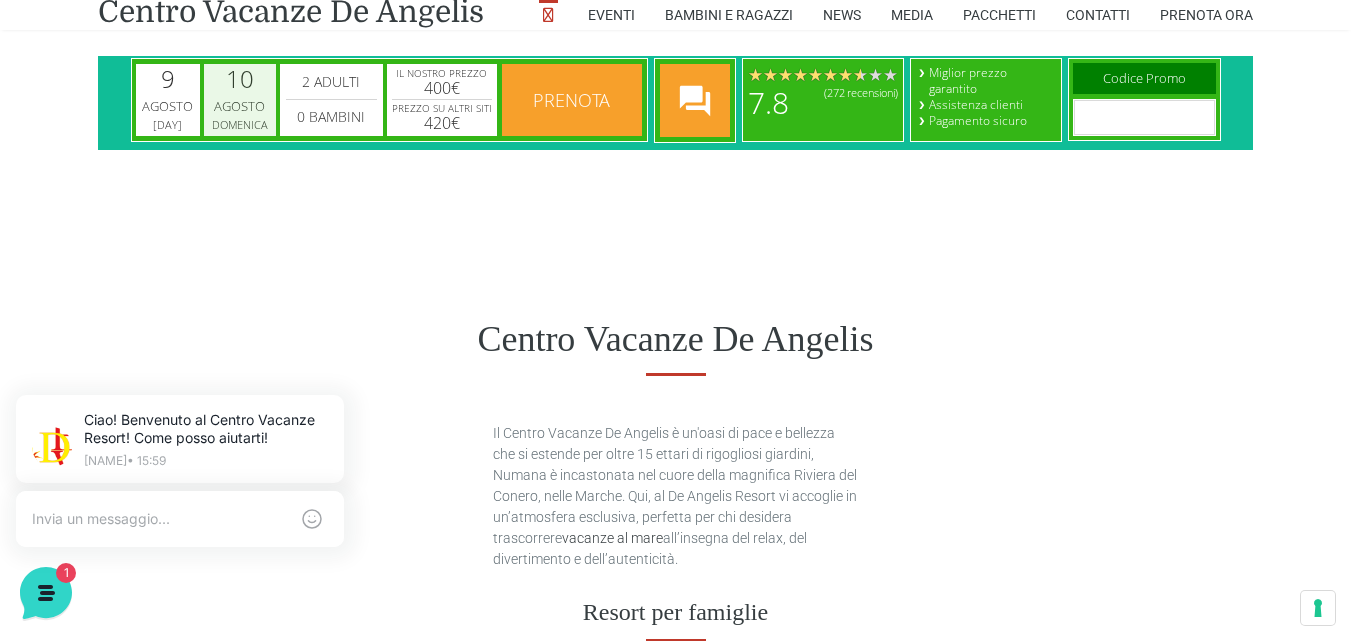 click on "Agosto" at bounding box center [240, 107] 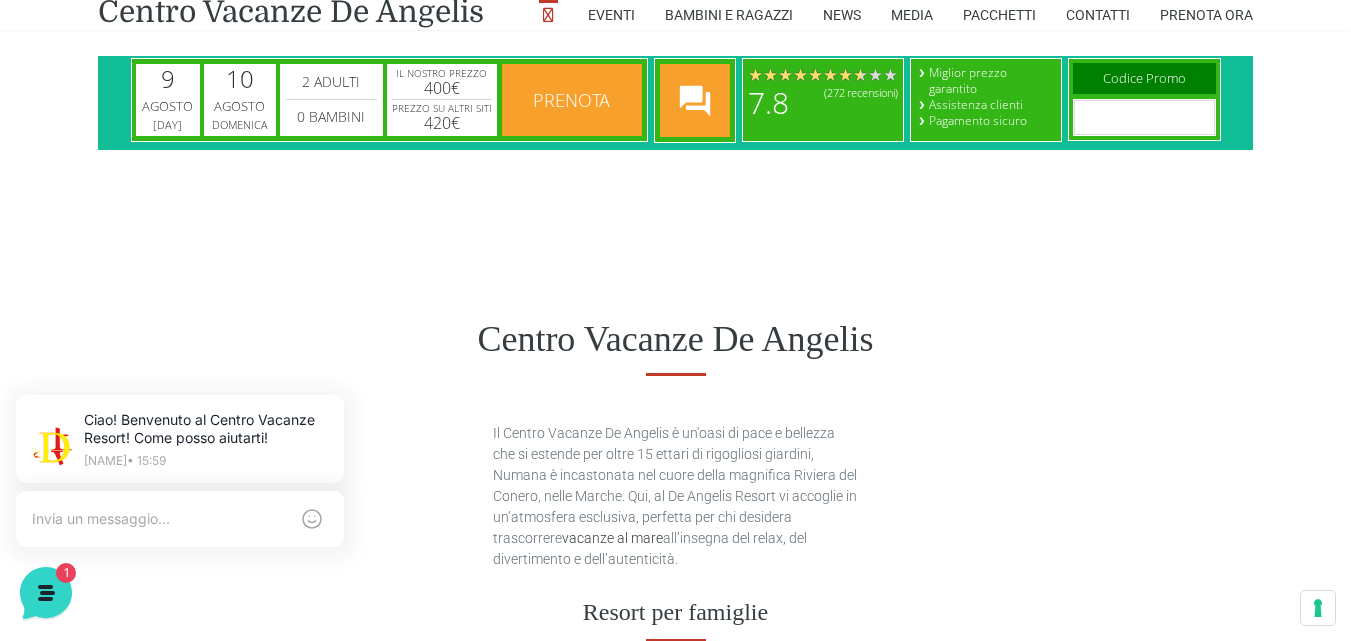 scroll, scrollTop: 0, scrollLeft: 1, axis: horizontal 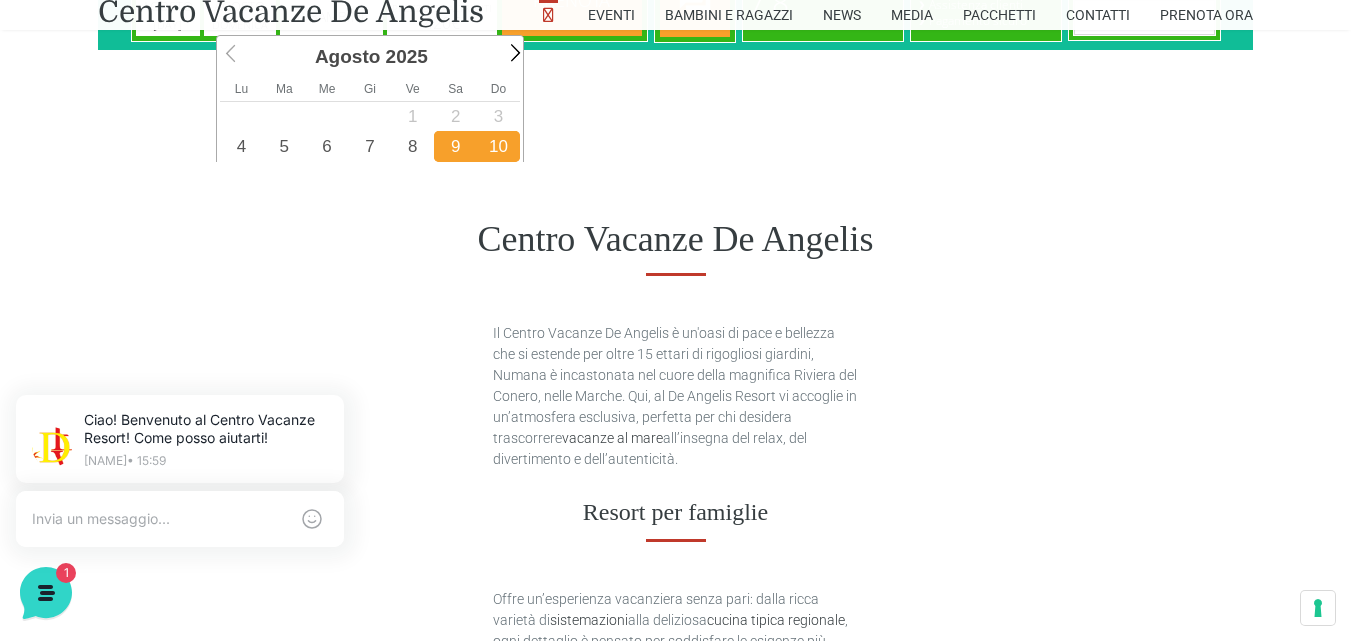 click on "2" at bounding box center [455, 116] 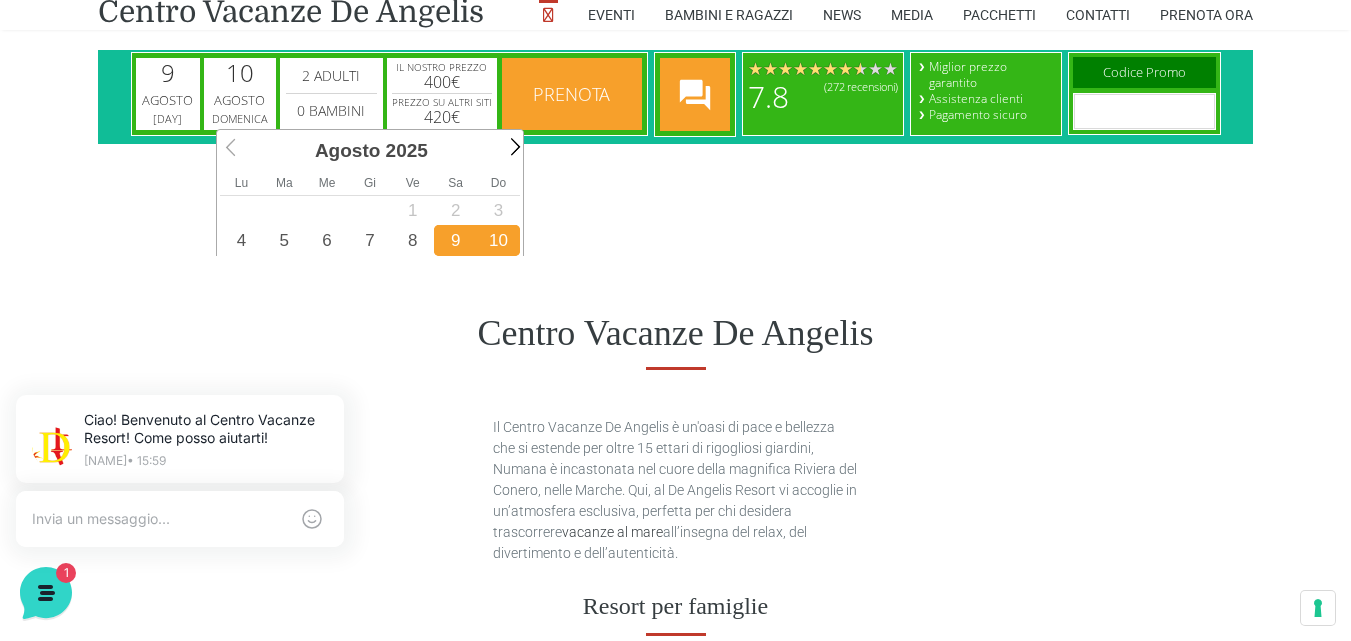 scroll, scrollTop: 800, scrollLeft: 0, axis: vertical 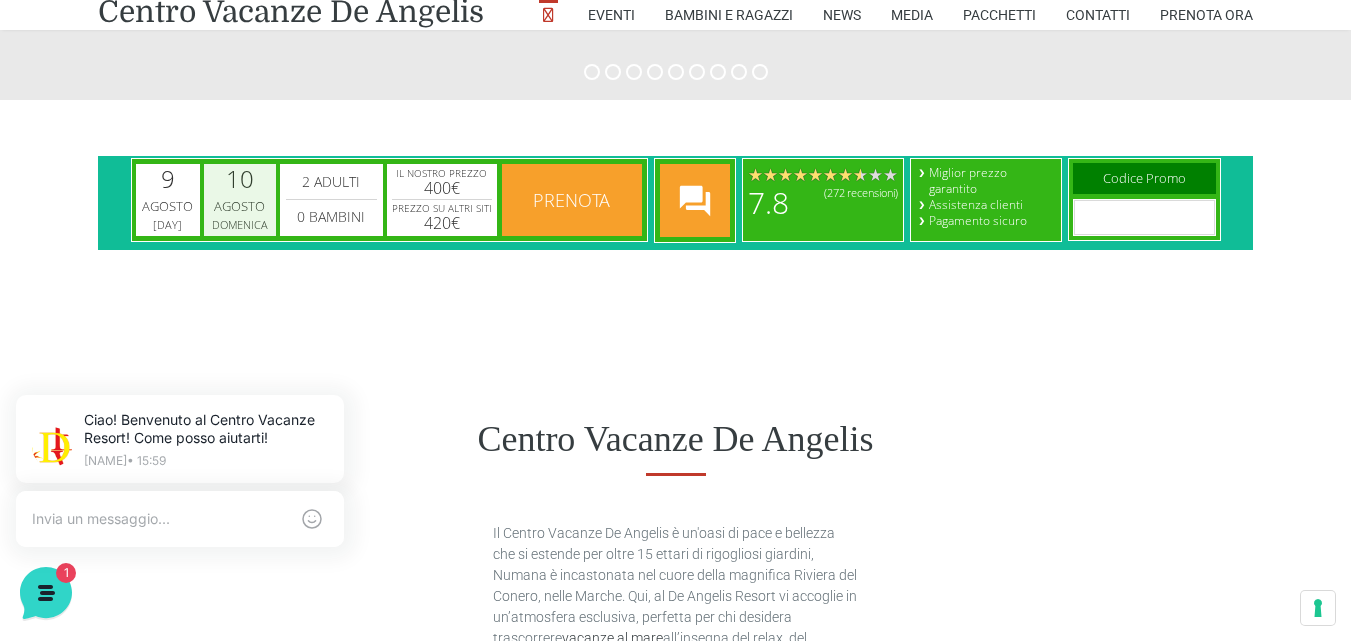click on "10" at bounding box center (240, 179) 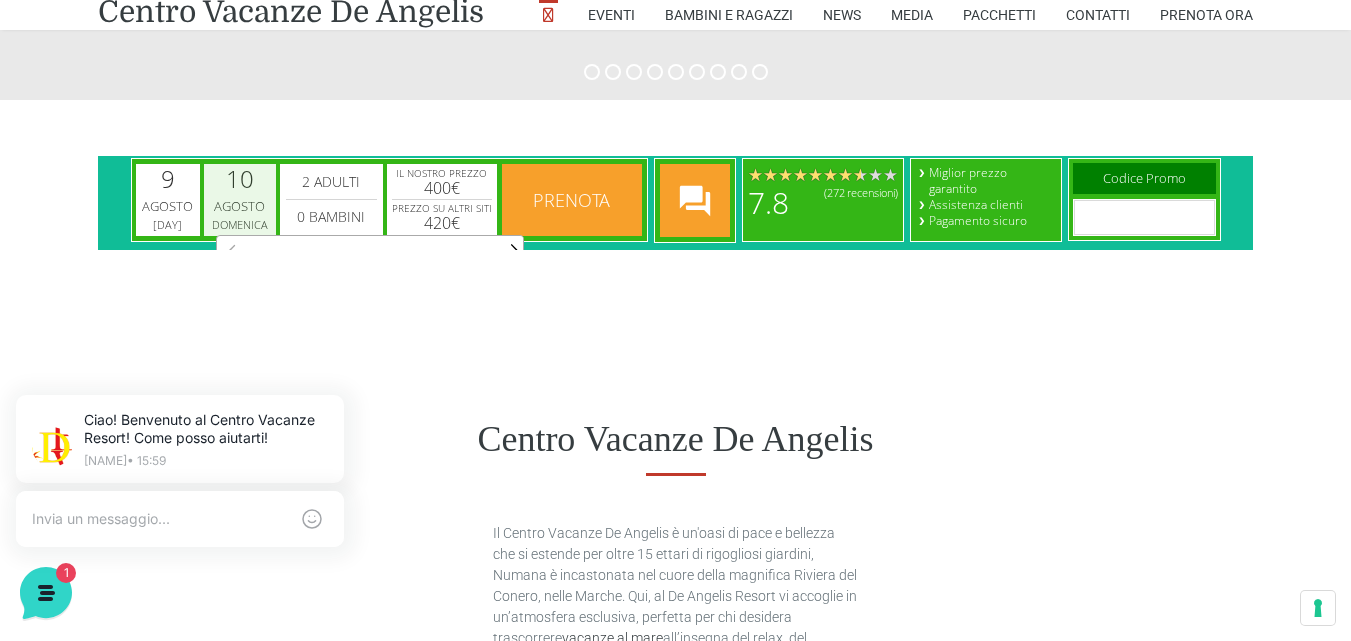 scroll, scrollTop: 0, scrollLeft: 1, axis: horizontal 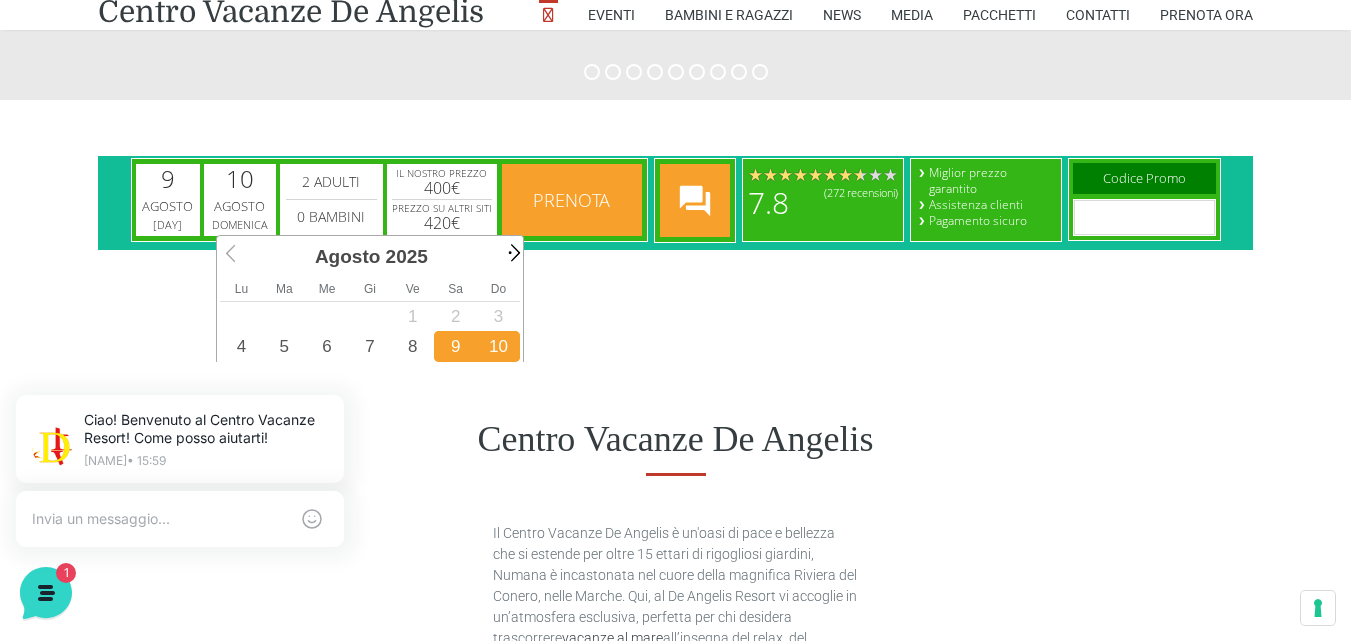 click on "Next" at bounding box center [512, 252] 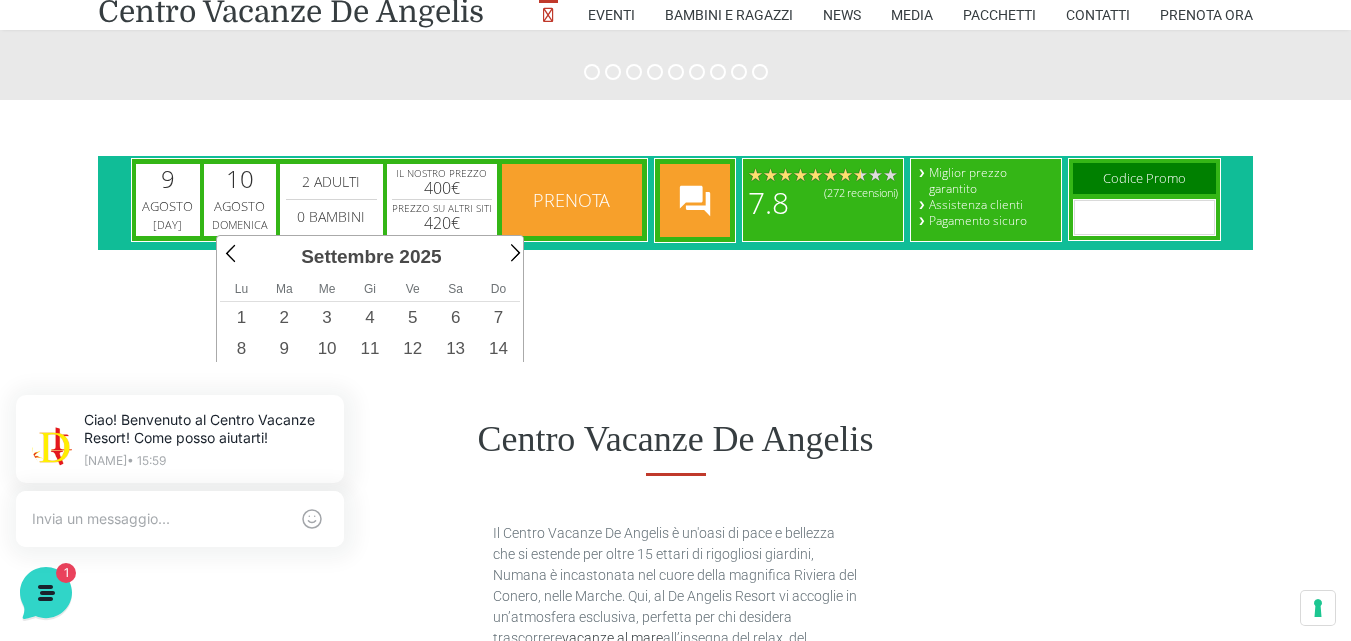 scroll, scrollTop: 0, scrollLeft: 1, axis: horizontal 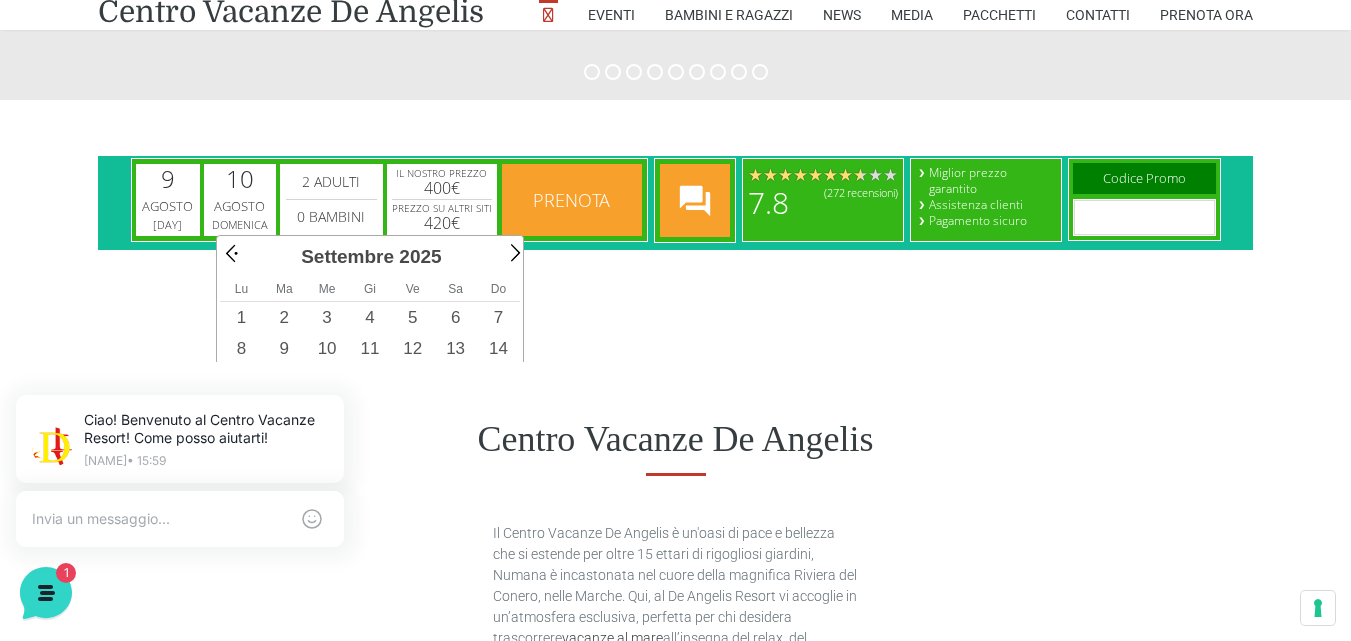 click on "Prev" at bounding box center (233, 252) 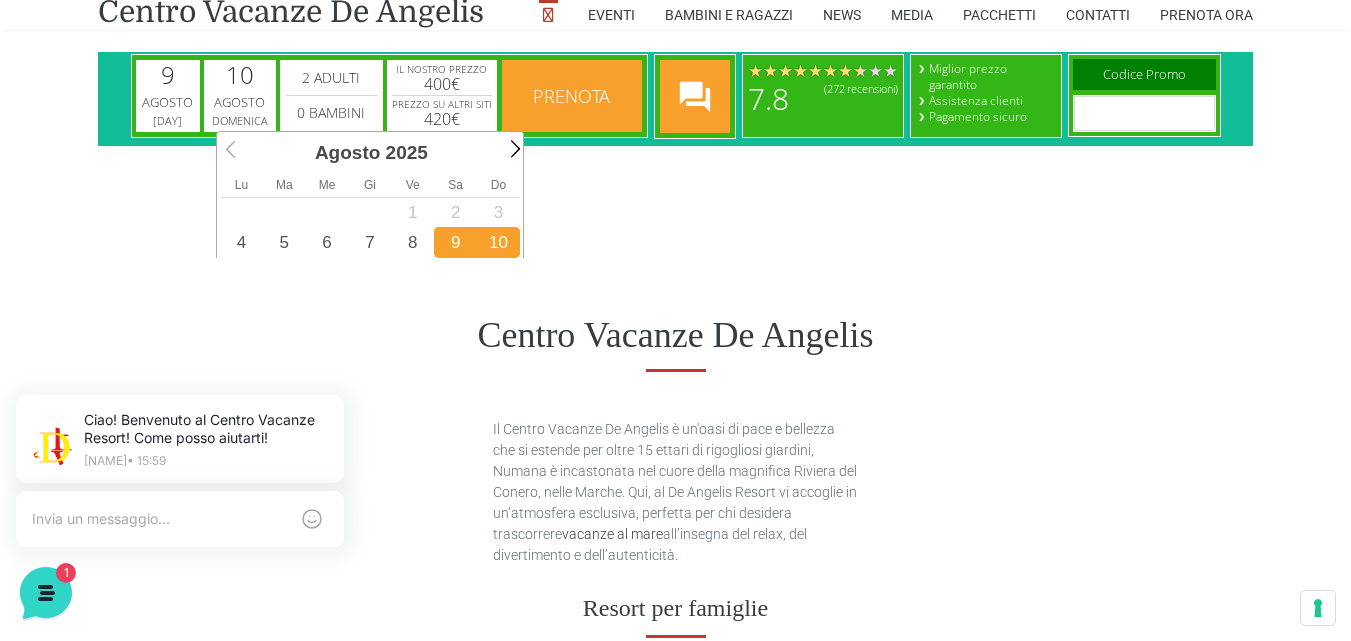 scroll, scrollTop: 1000, scrollLeft: 0, axis: vertical 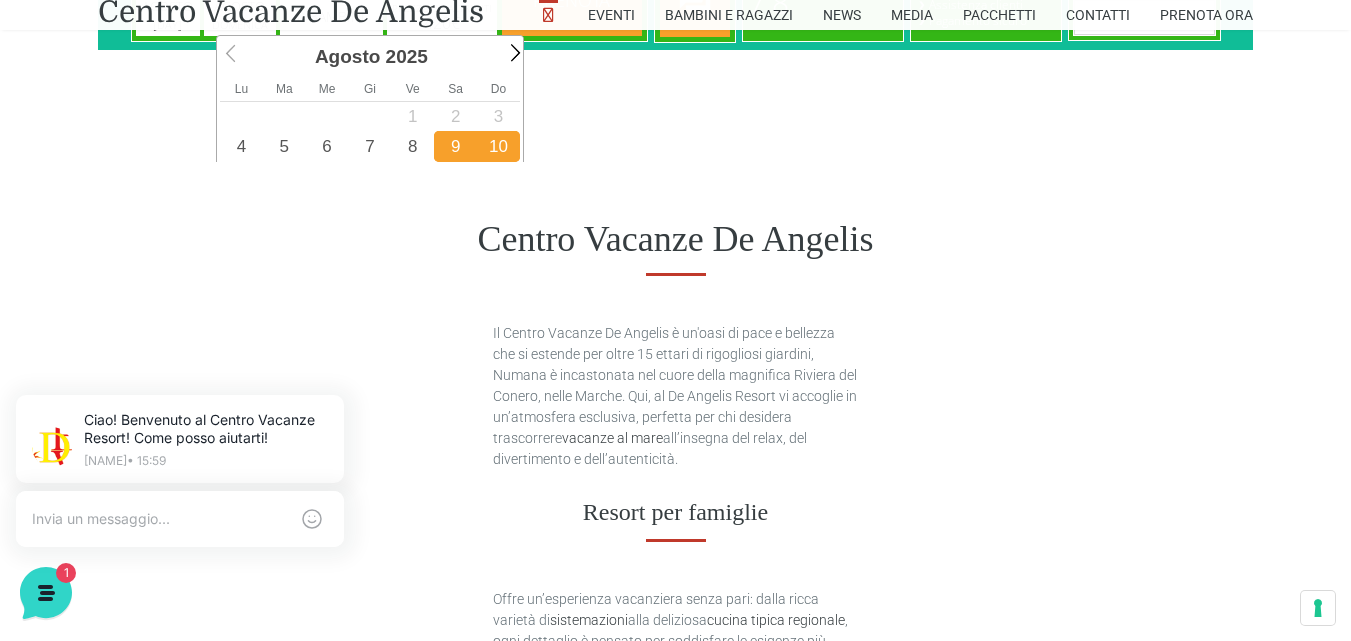 click on "Centro Vacanze De Angelis" at bounding box center [675, 239] 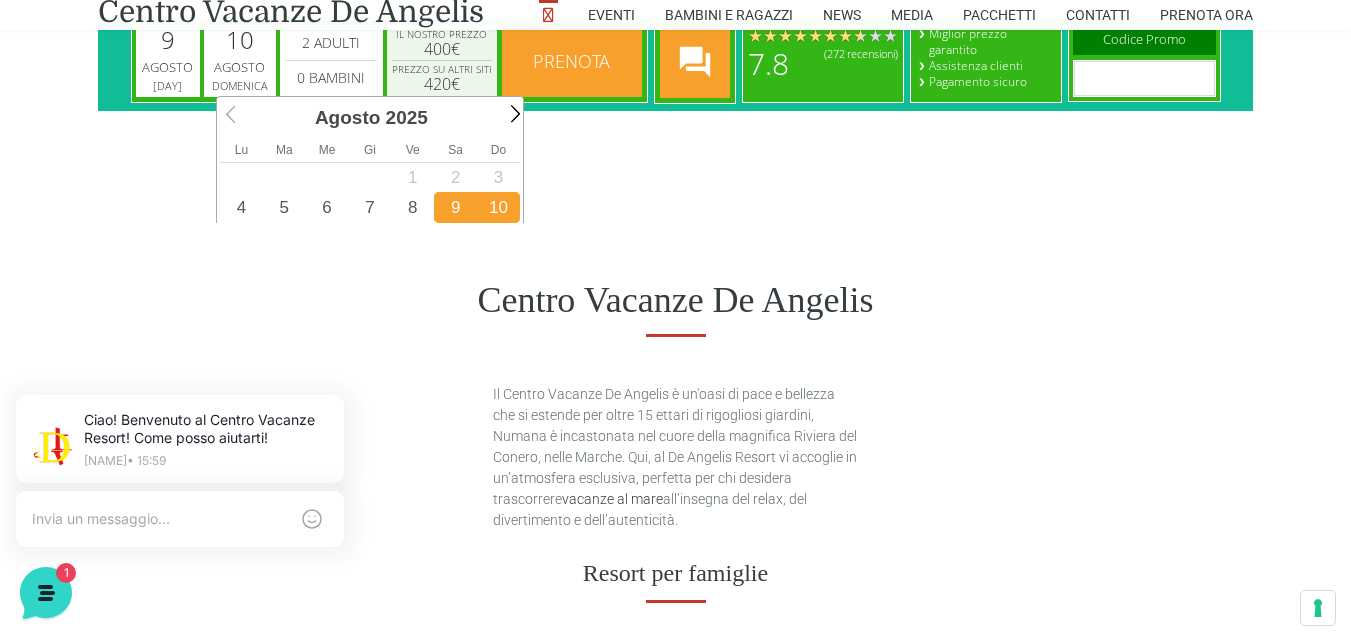 scroll, scrollTop: 800, scrollLeft: 0, axis: vertical 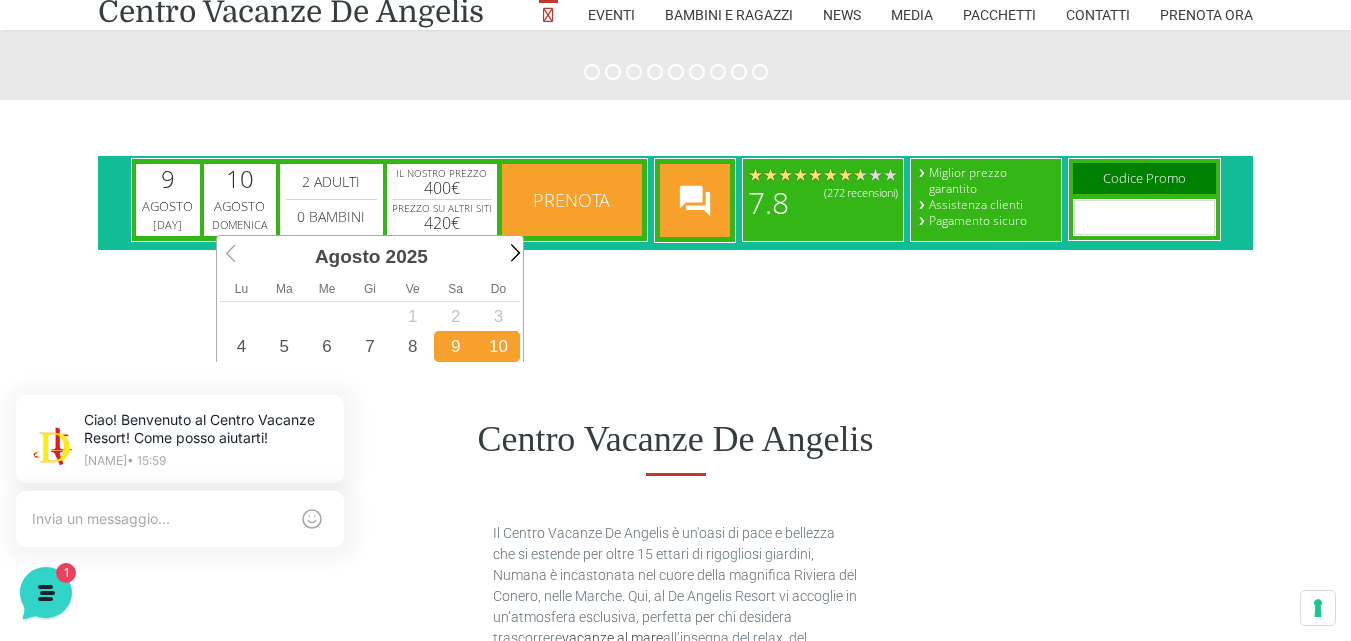 click on "3" at bounding box center [498, 316] 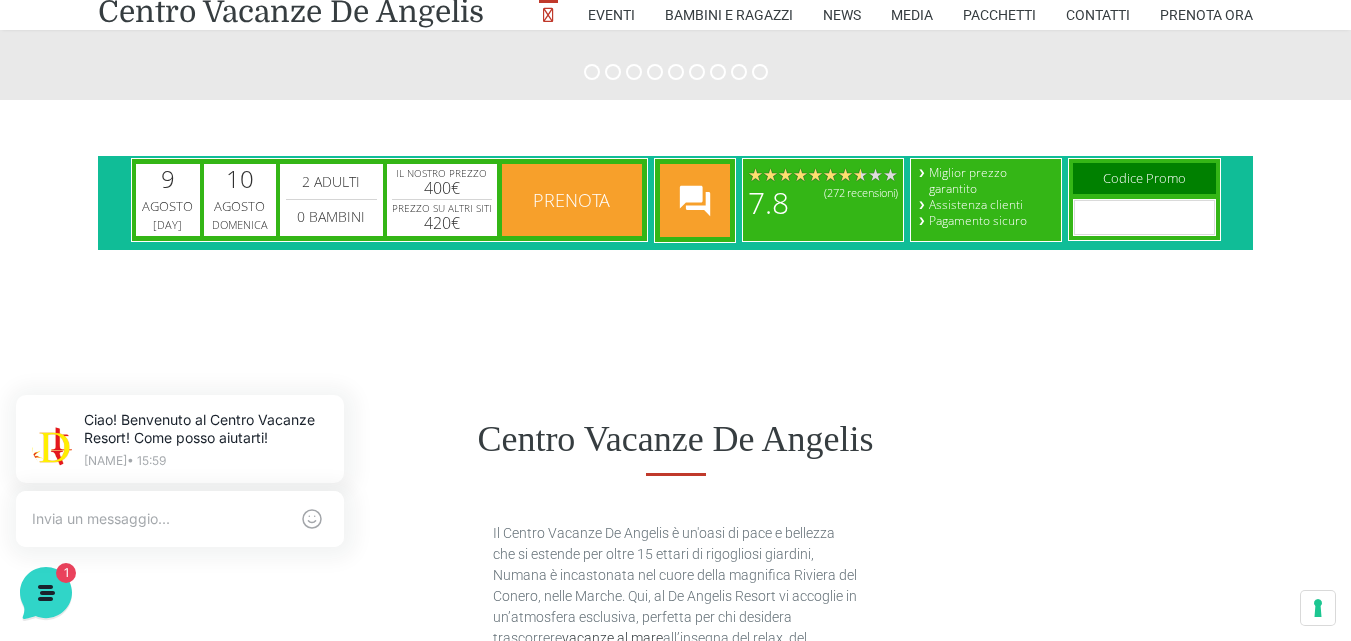 click on "[DATE]
Agosto
[DAY]
[DATE]
image/svg+xml
calendar
.cls-1{fill:#fff}
calendar
10
Agosto
Domenica
[DATE]
image/svg+xml
calendar
.cls-1{fill:#fff}
calendar
400" 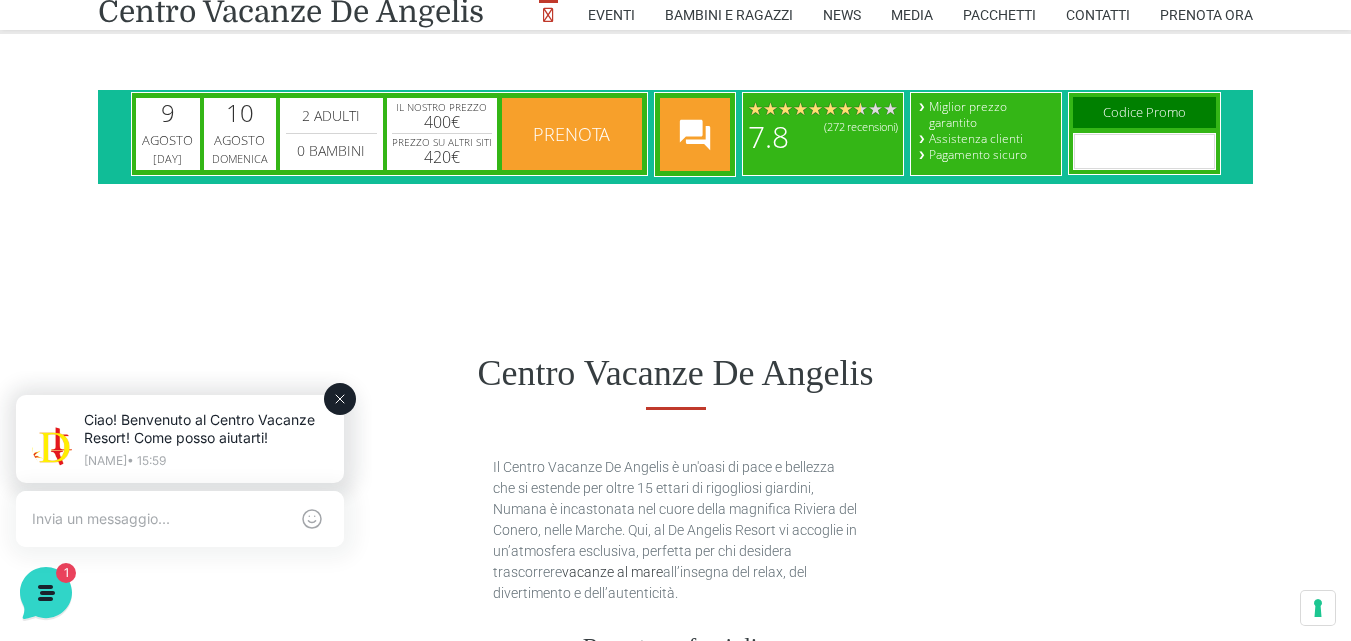 scroll, scrollTop: 900, scrollLeft: 0, axis: vertical 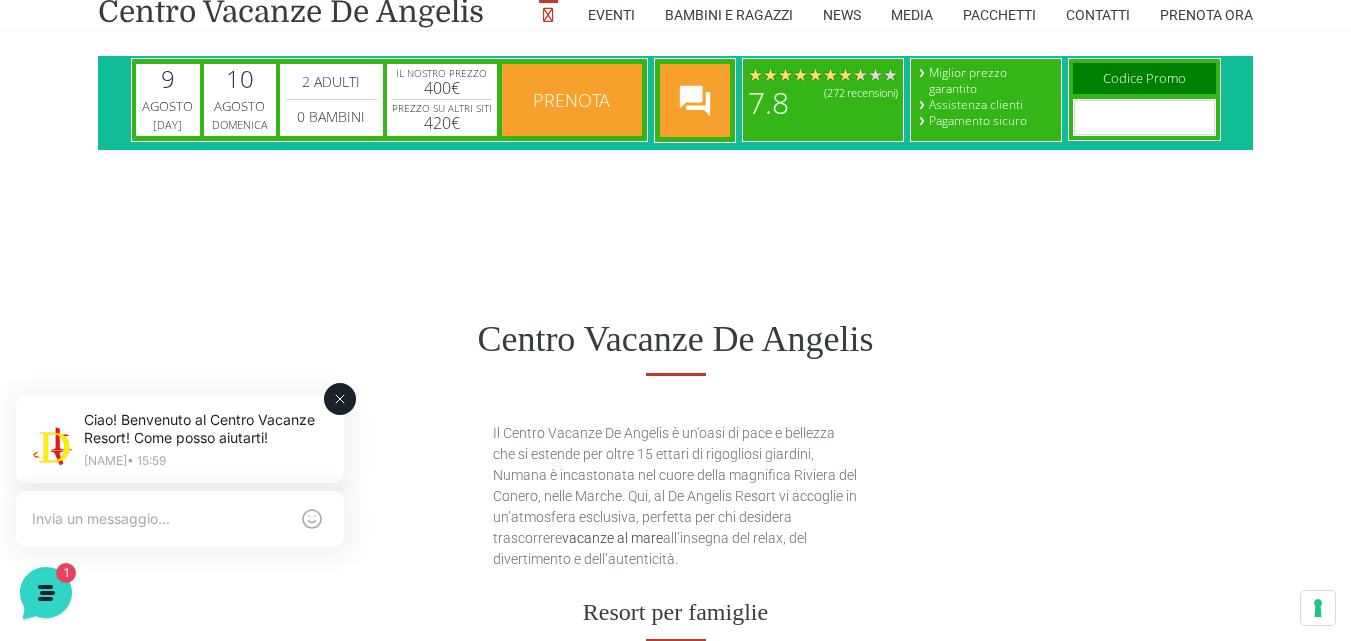 click at bounding box center [160, 519] 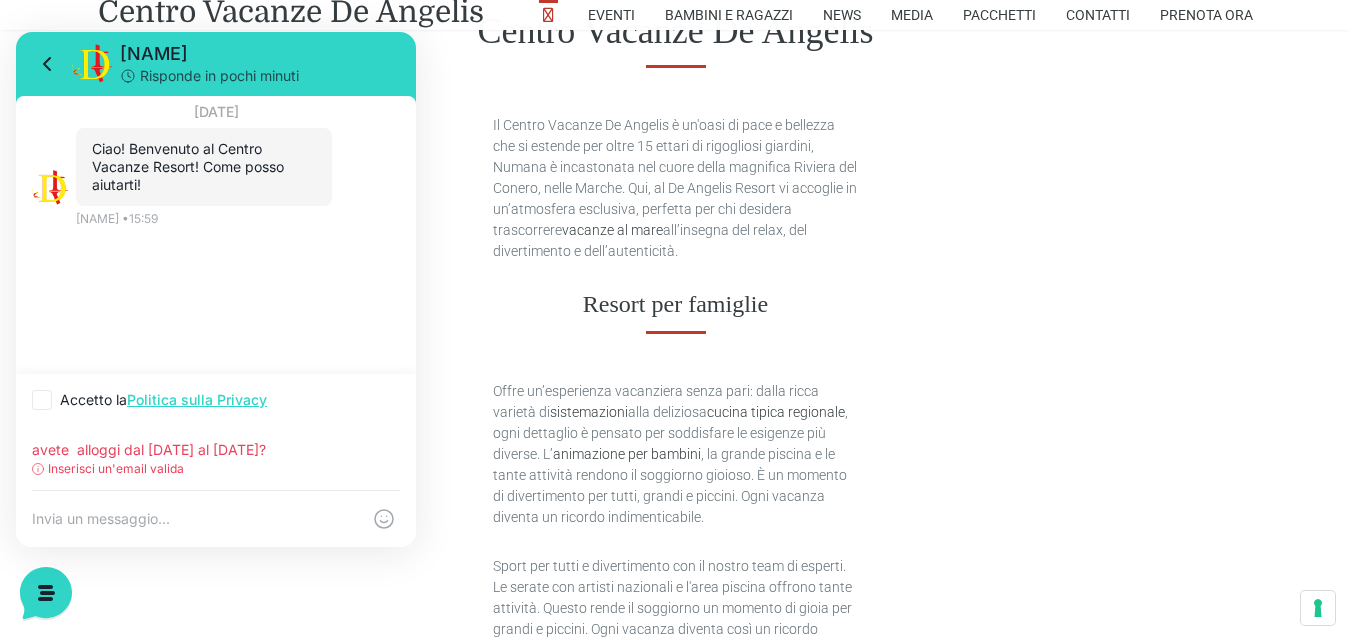 scroll, scrollTop: 1300, scrollLeft: 0, axis: vertical 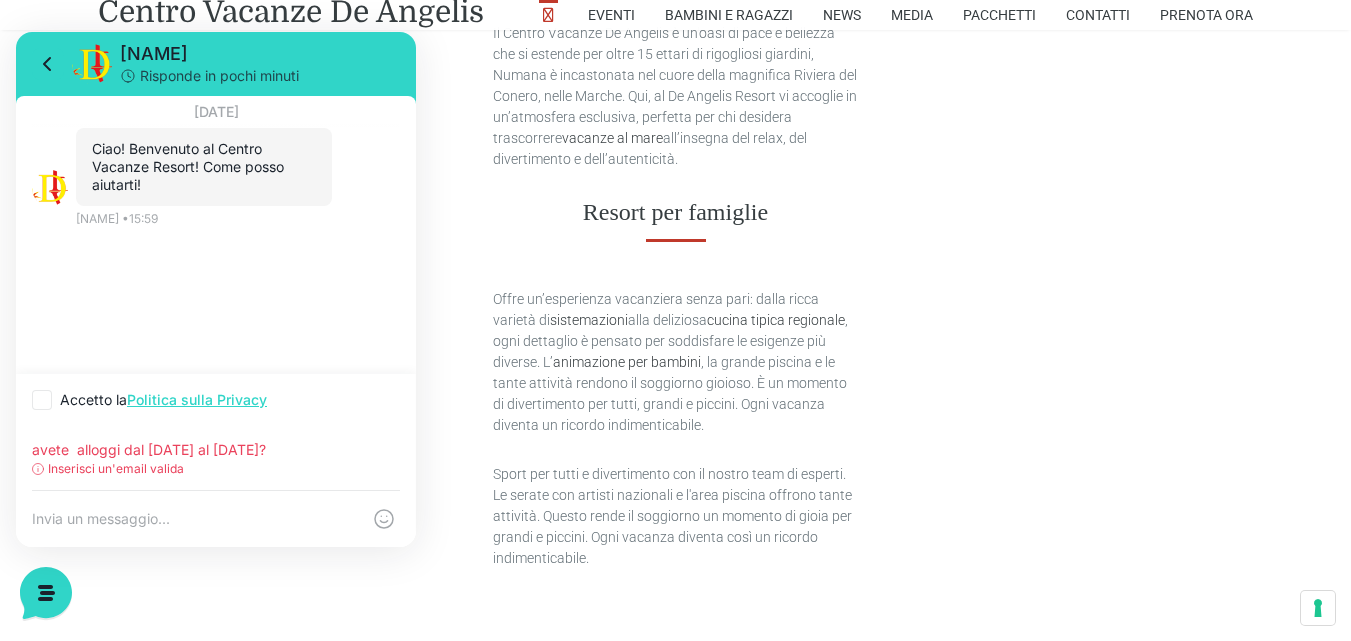 type on "avete  alloggi dal [DATE] al [DATE]?" 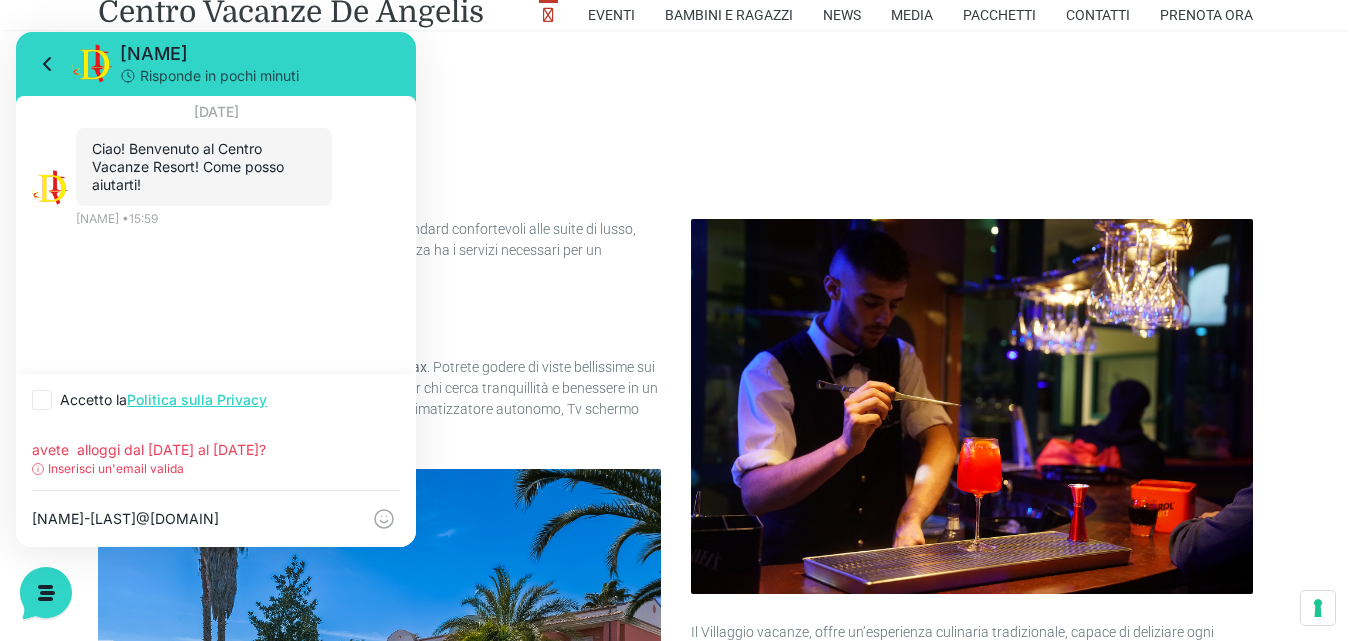 scroll, scrollTop: 1900, scrollLeft: 0, axis: vertical 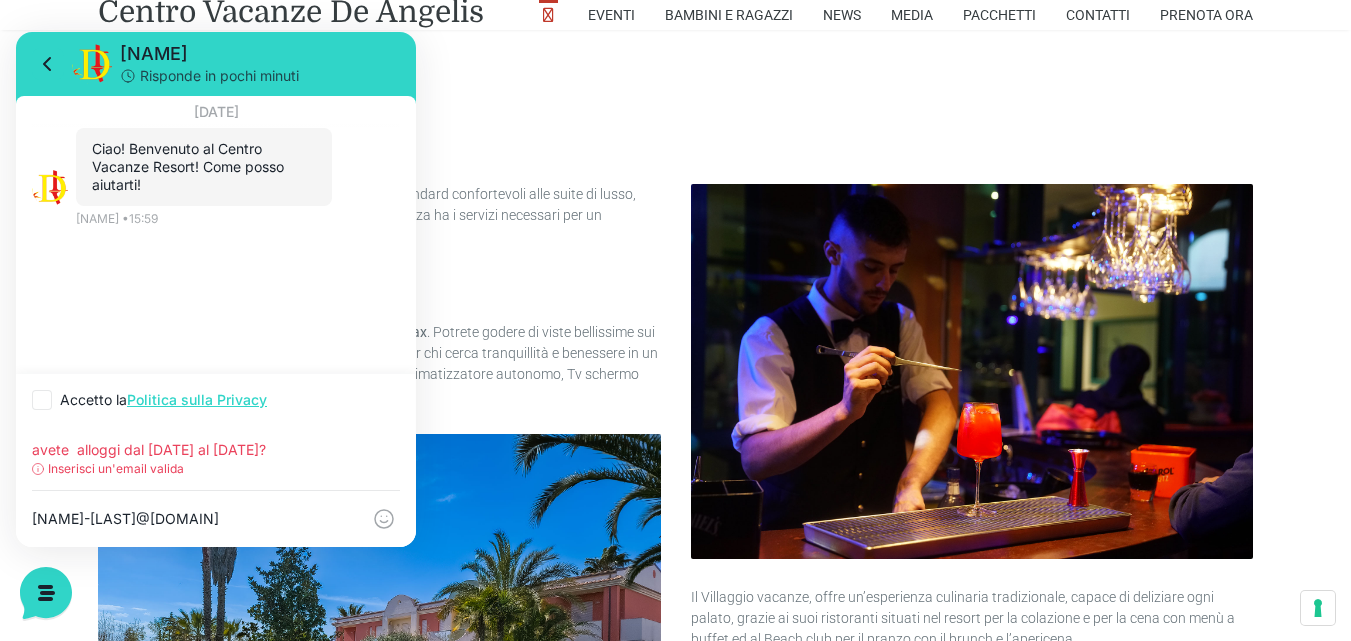 click on "[NAME]-[LAST]@[DOMAIN]" at bounding box center [196, 519] 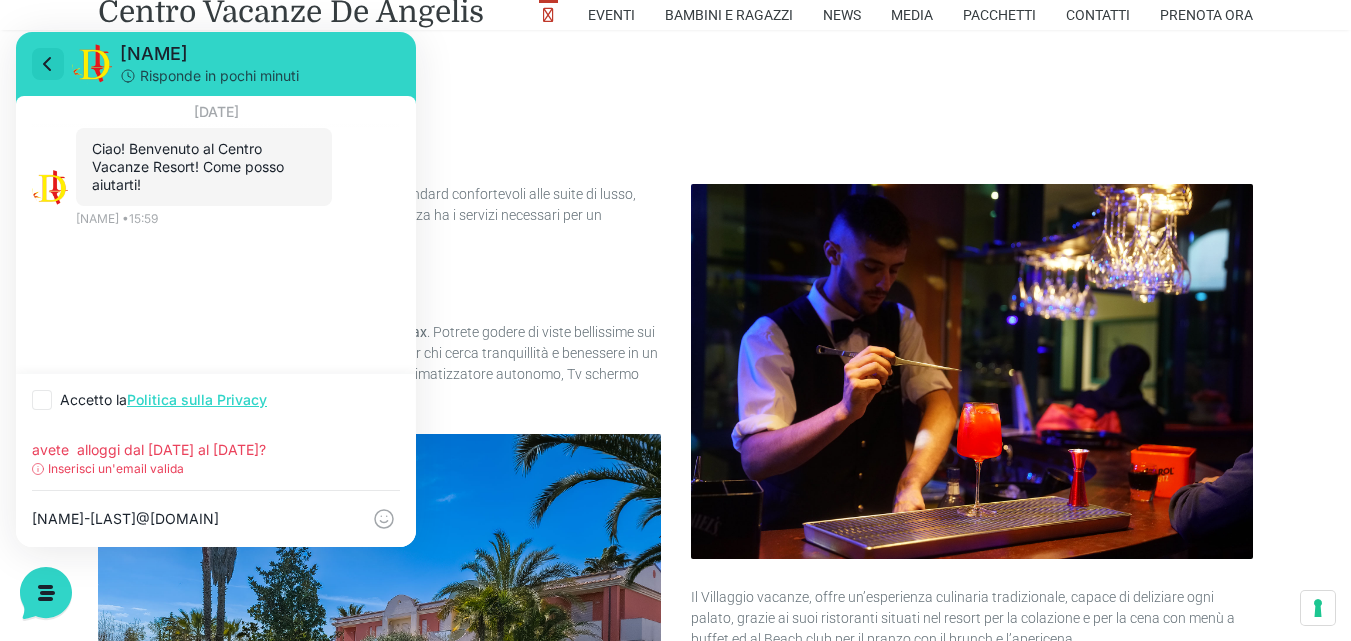 click 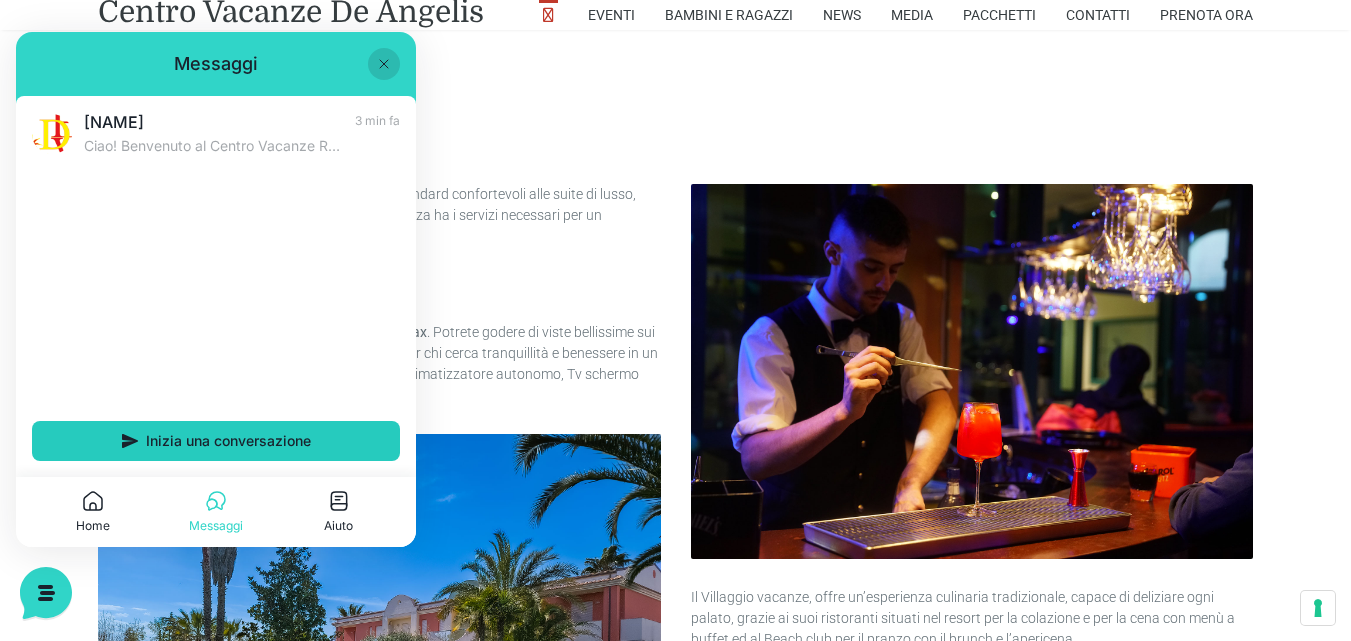 click on "Inizia una conversazione" at bounding box center (228, 441) 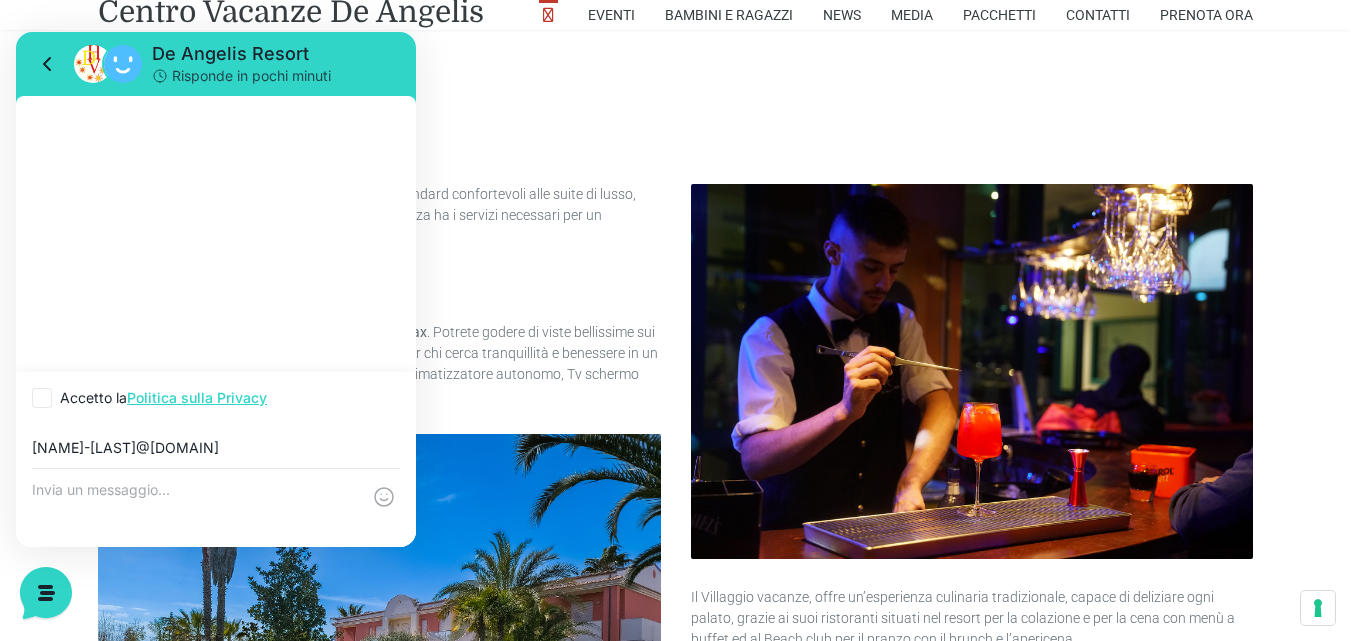 type on "[NAME]-[LAST]@[DOMAIN]" 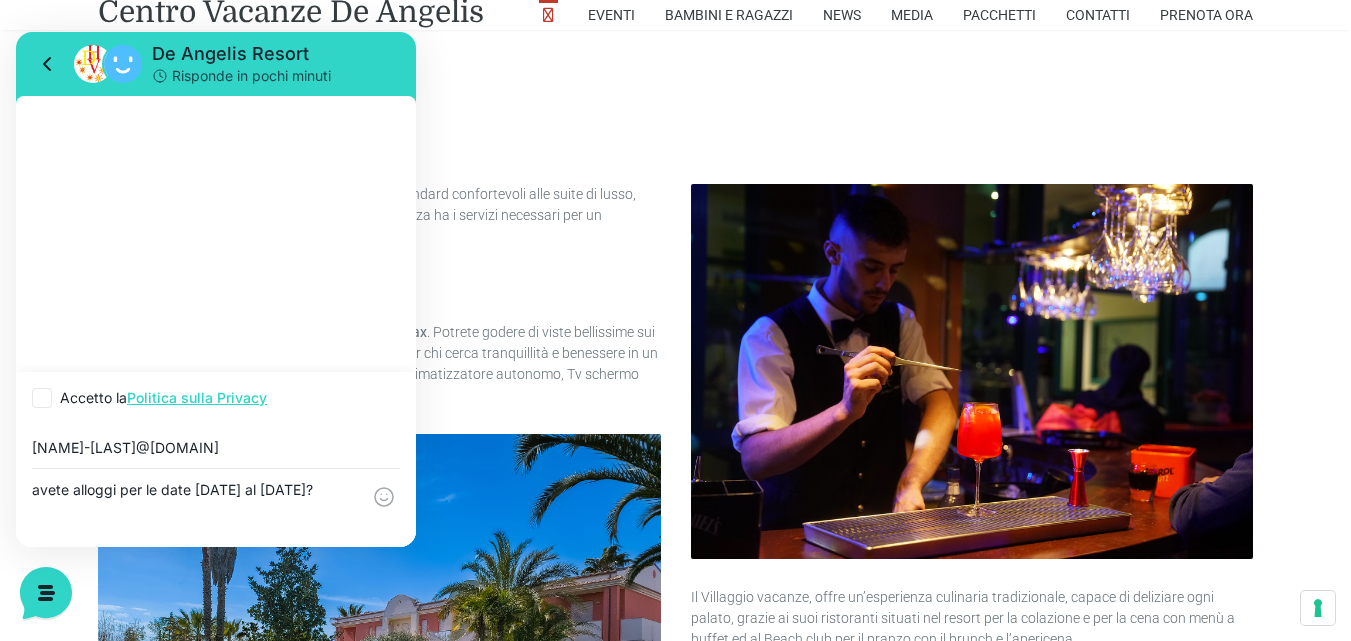 type on "avete alloggi per le date [DATE] al [DATE]?" 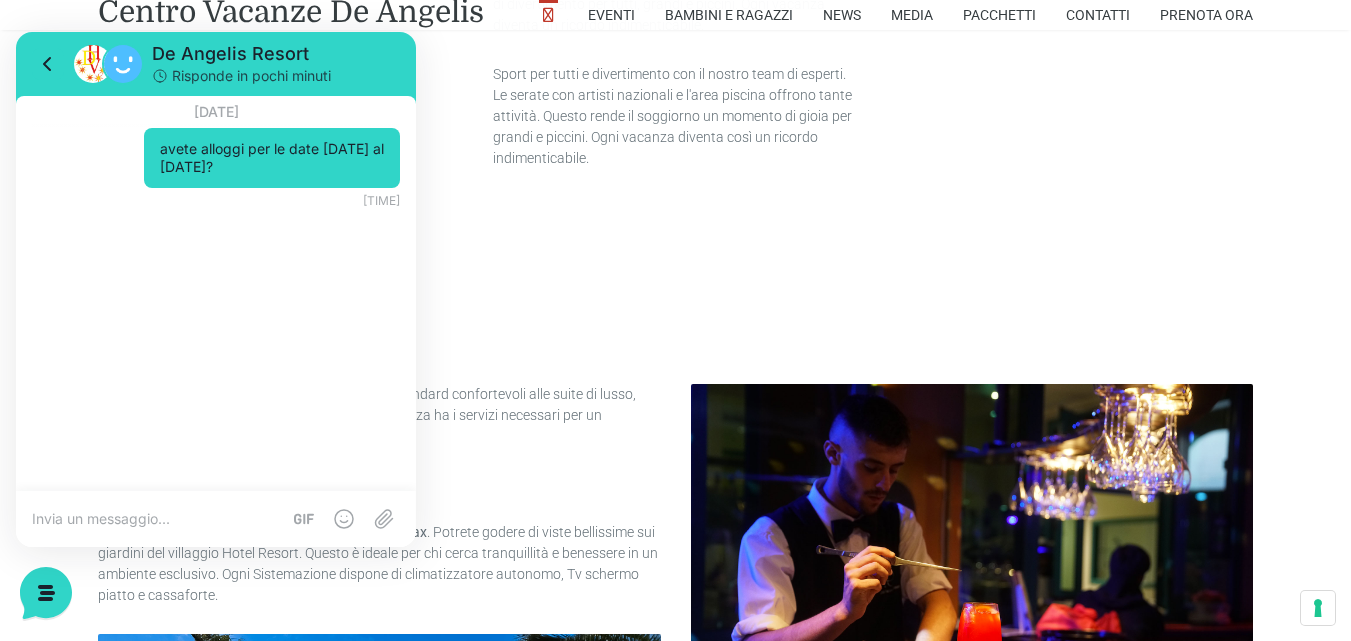 scroll, scrollTop: 1100, scrollLeft: 0, axis: vertical 